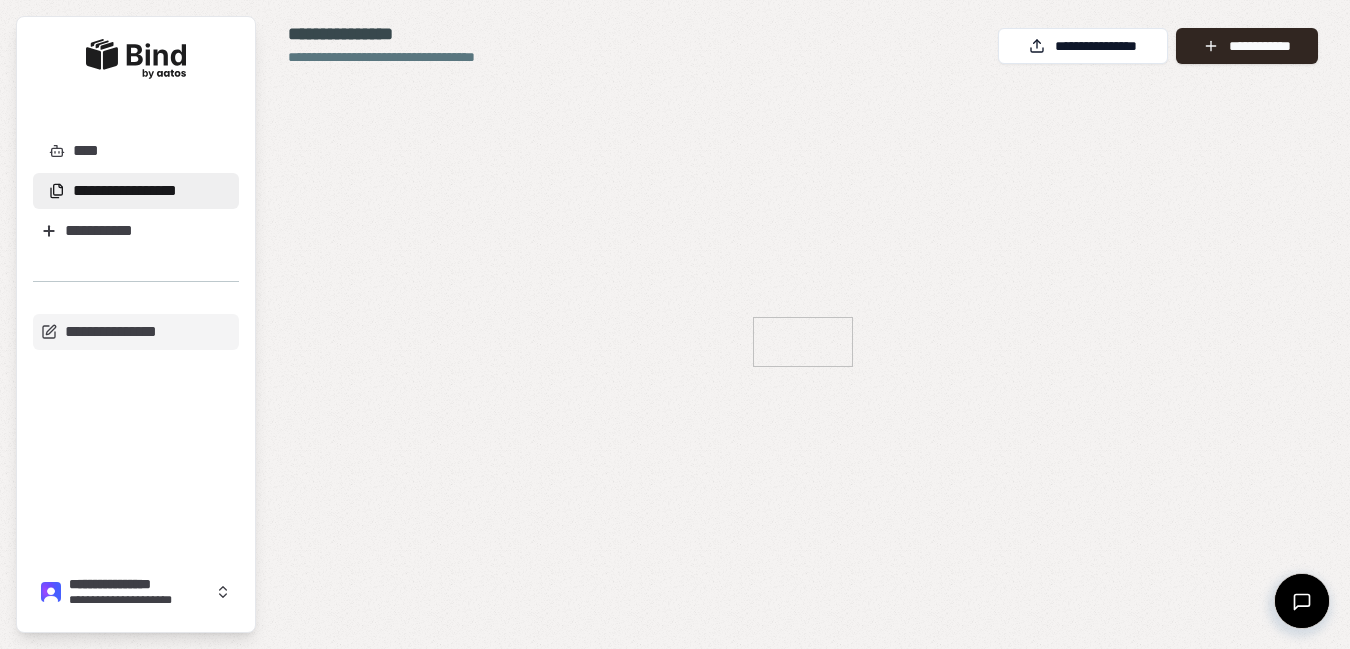 scroll, scrollTop: 0, scrollLeft: 0, axis: both 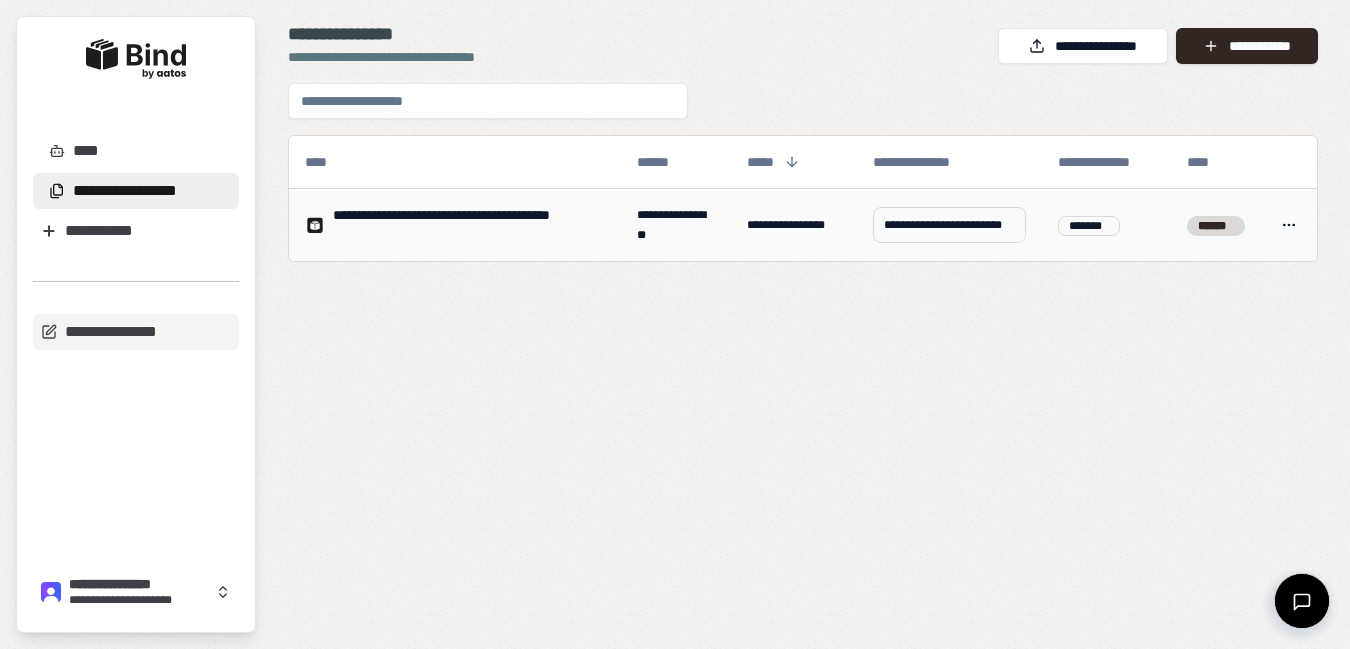 click on "**********" at bounding box center [469, 225] 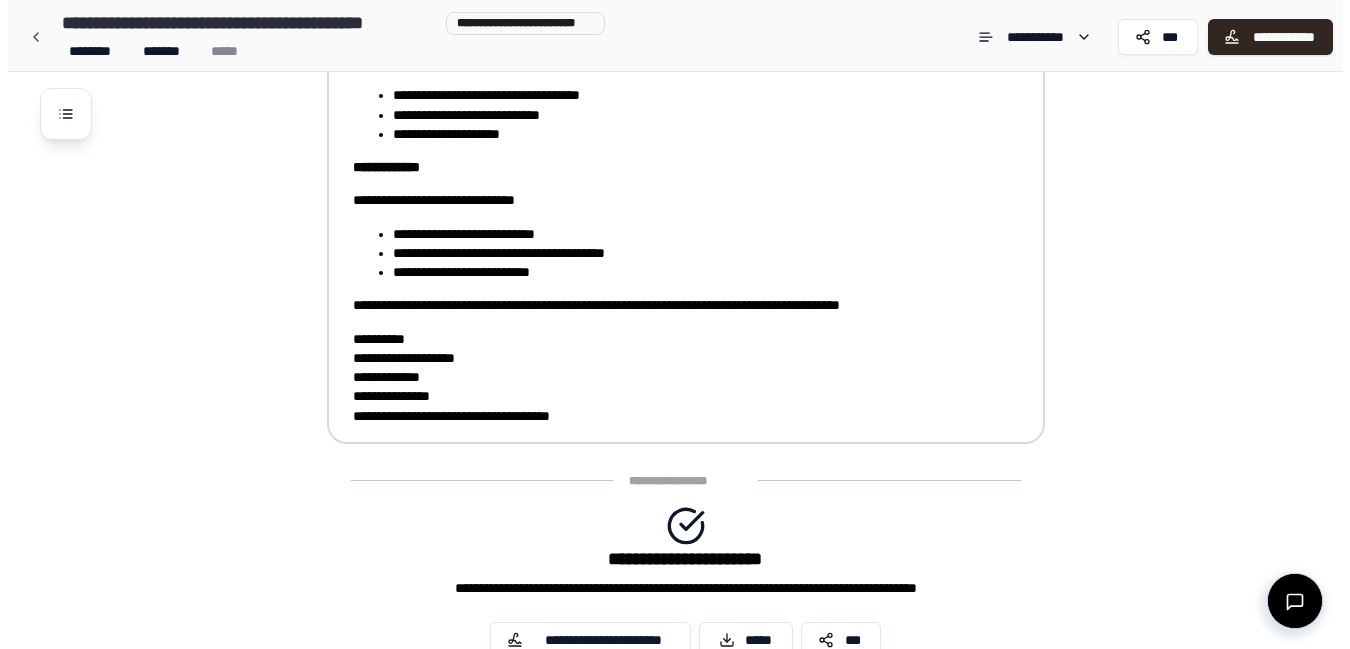 scroll, scrollTop: 596, scrollLeft: 0, axis: vertical 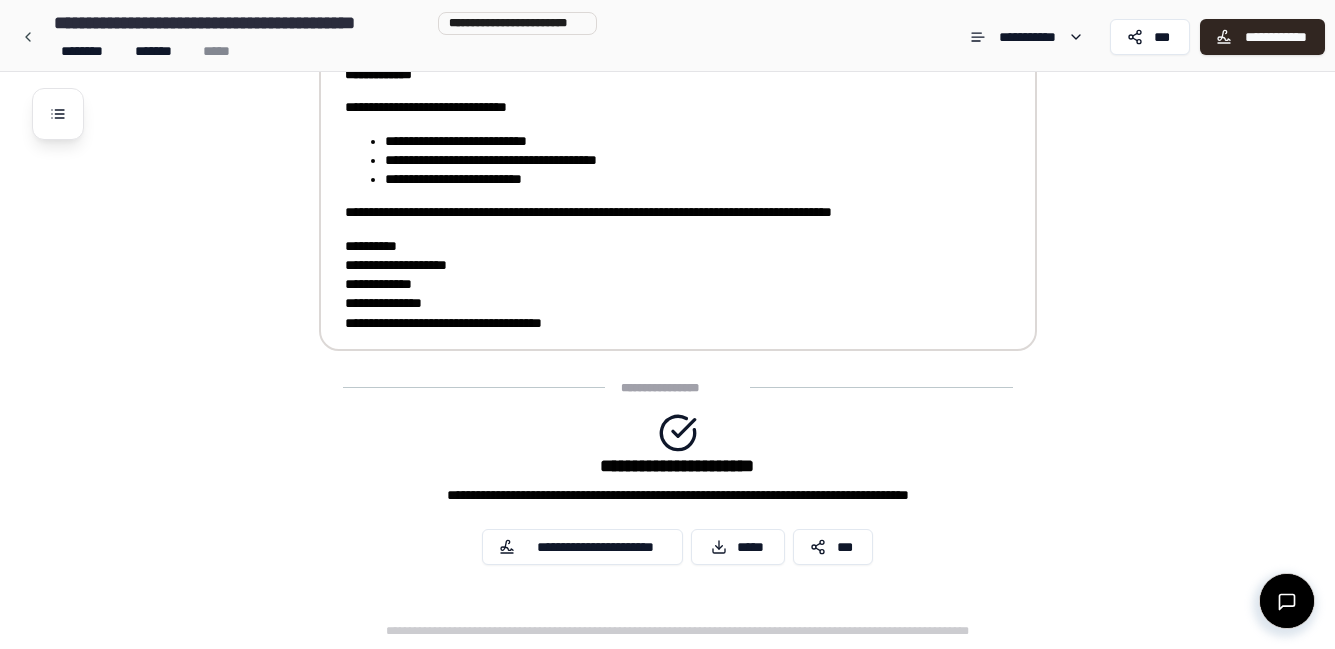 click on "**********" at bounding box center [664, 285] 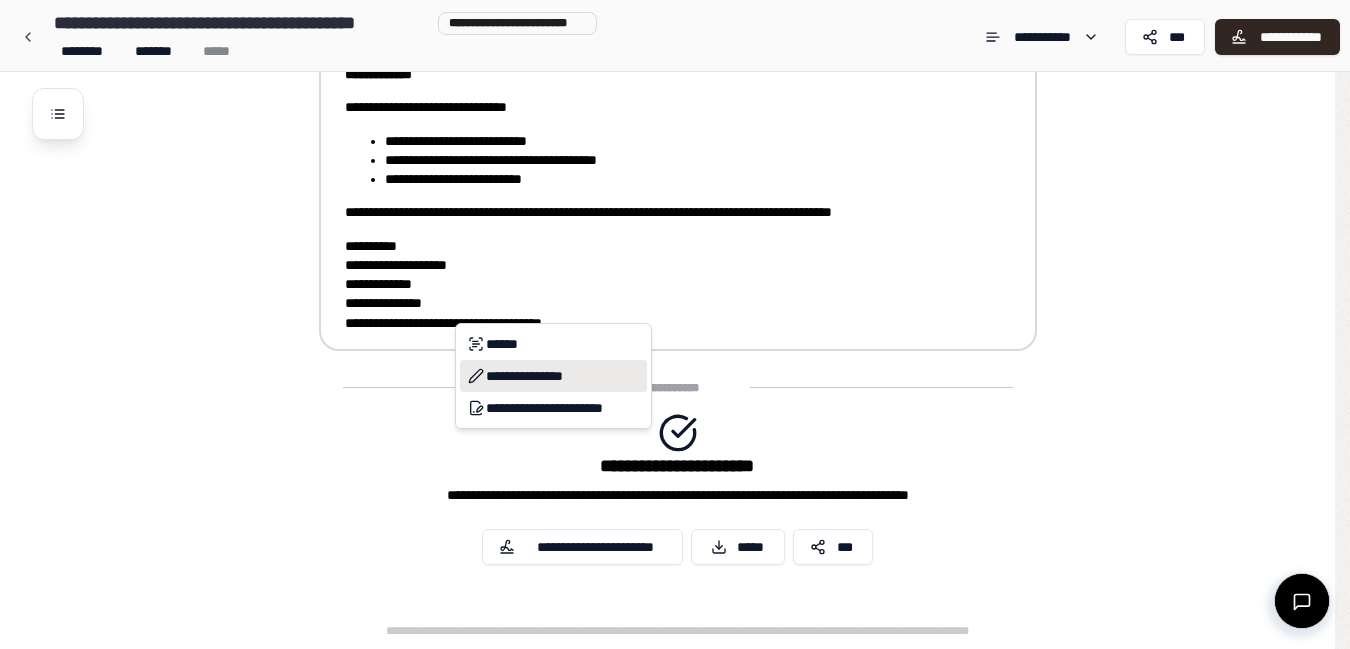 click on "**********" at bounding box center (553, 376) 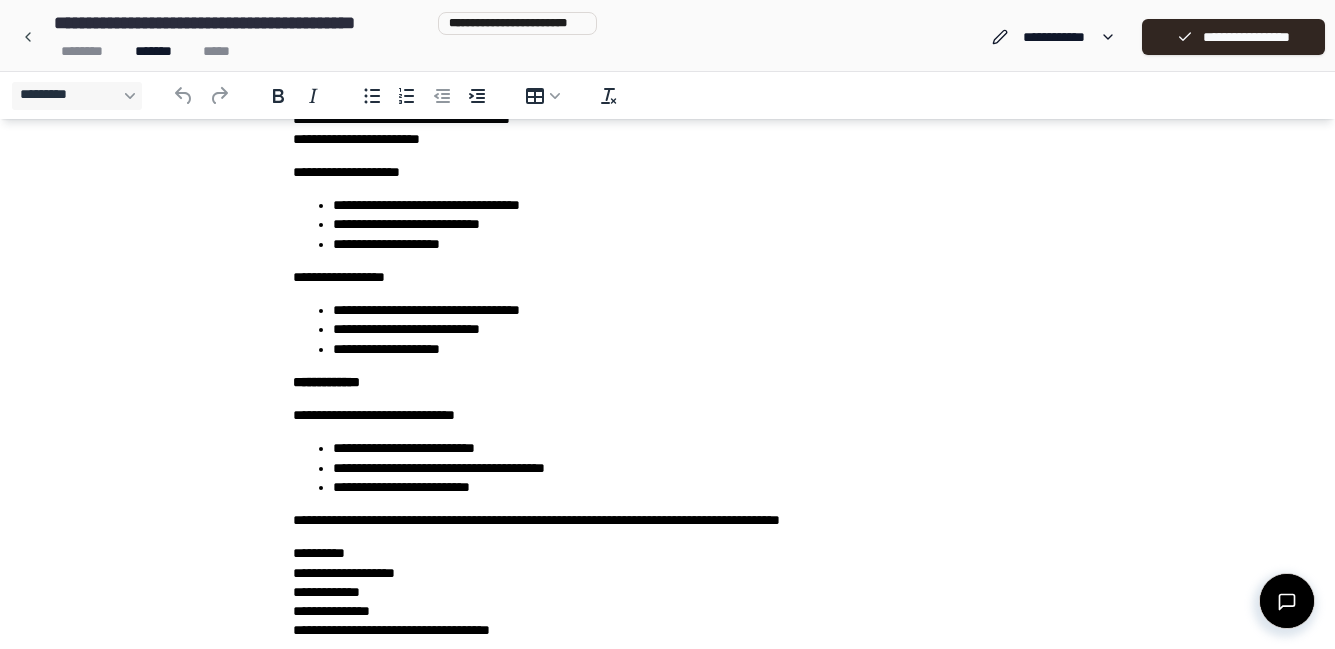 scroll, scrollTop: 438, scrollLeft: 0, axis: vertical 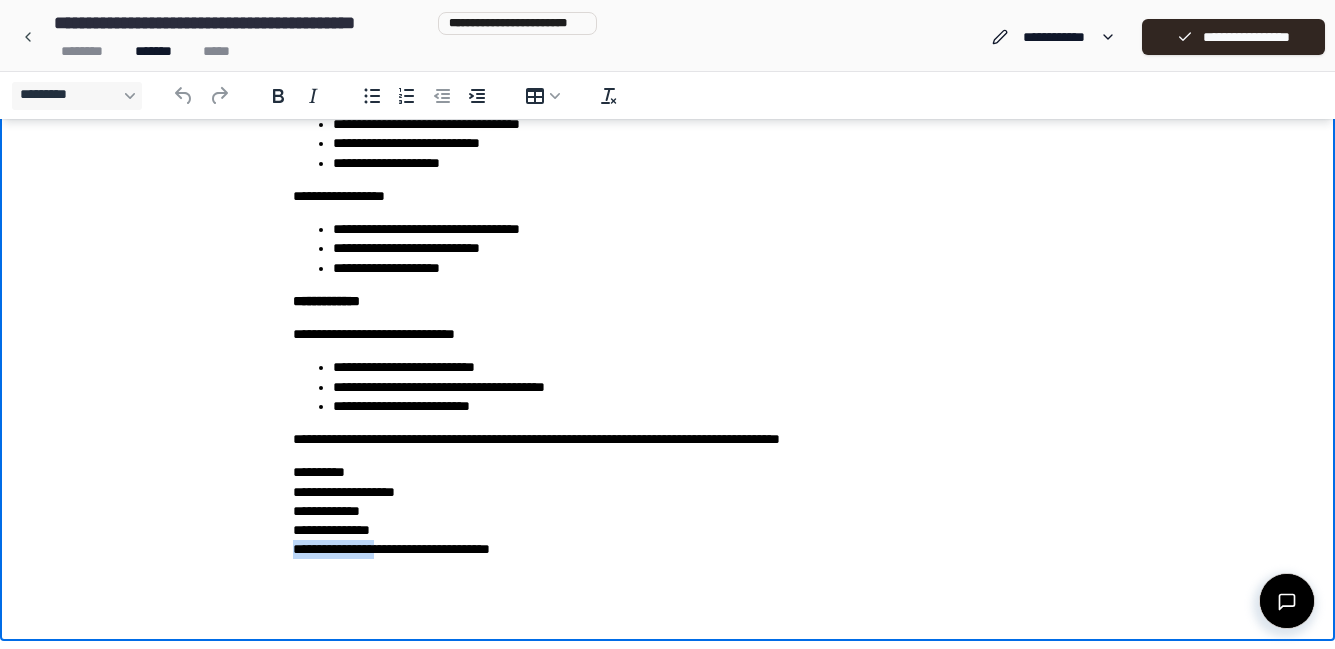 drag, startPoint x: 288, startPoint y: 551, endPoint x: 426, endPoint y: 546, distance: 138.09055 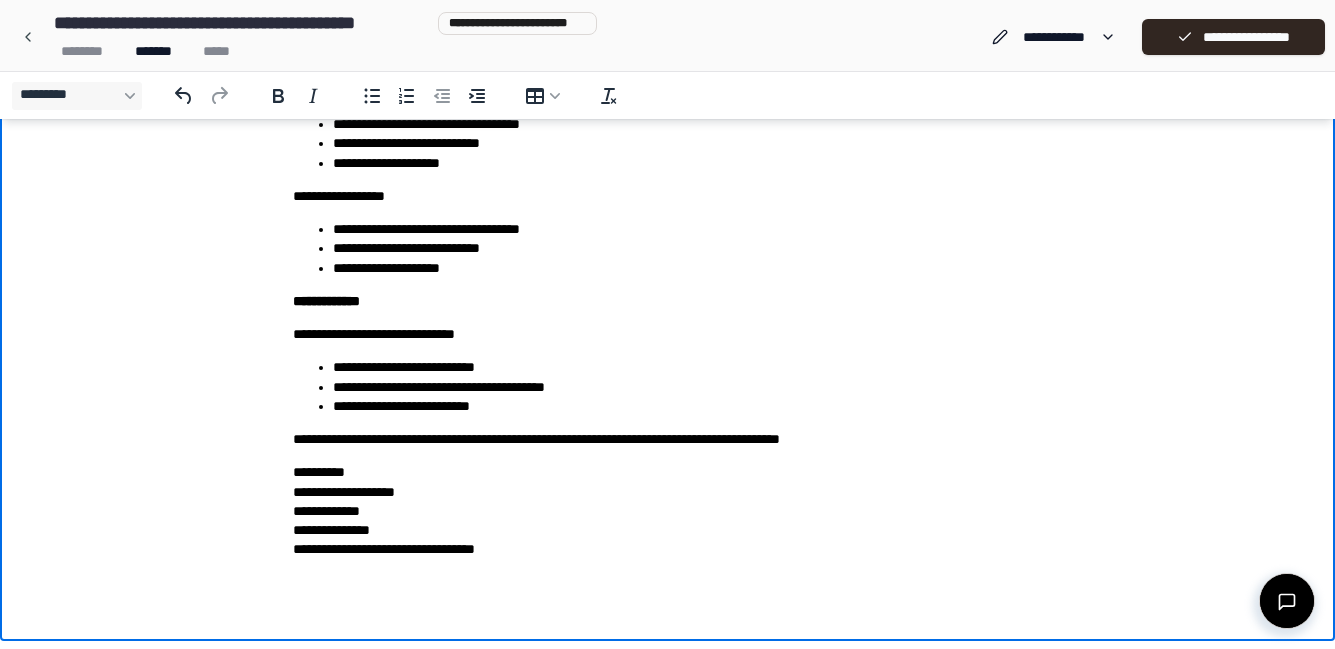 click on "**********" at bounding box center (668, 135) 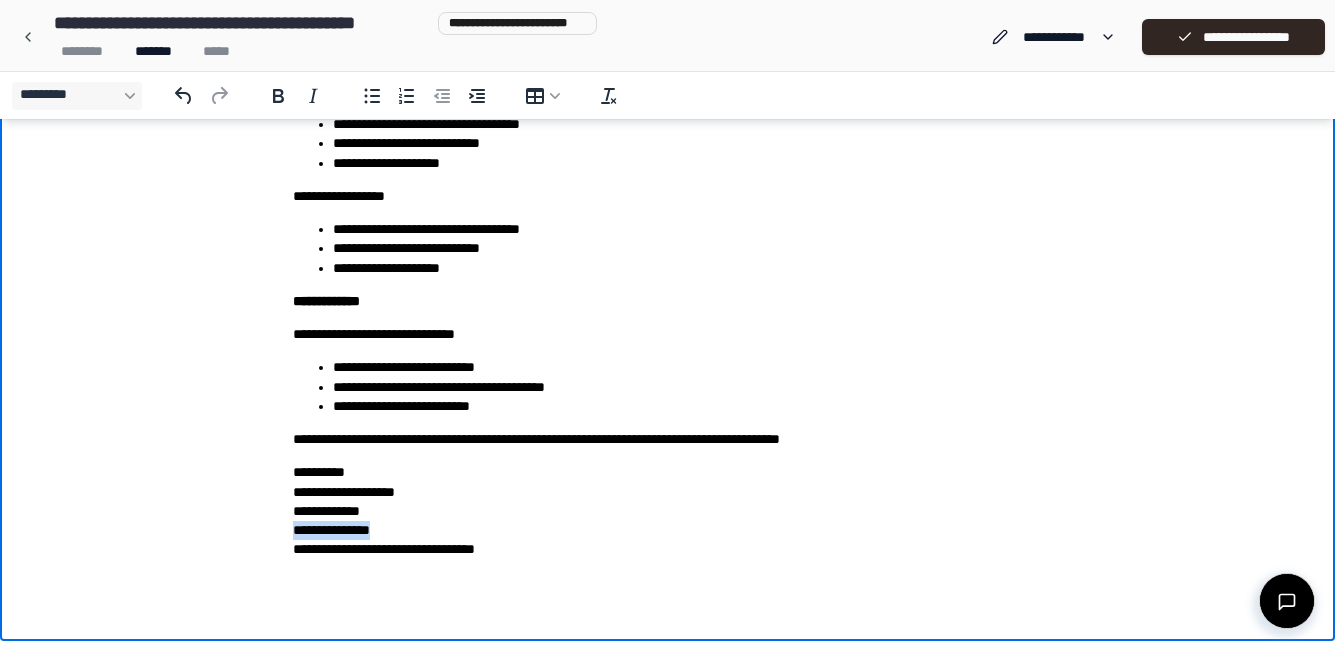 drag, startPoint x: 289, startPoint y: 530, endPoint x: 450, endPoint y: 531, distance: 161.00311 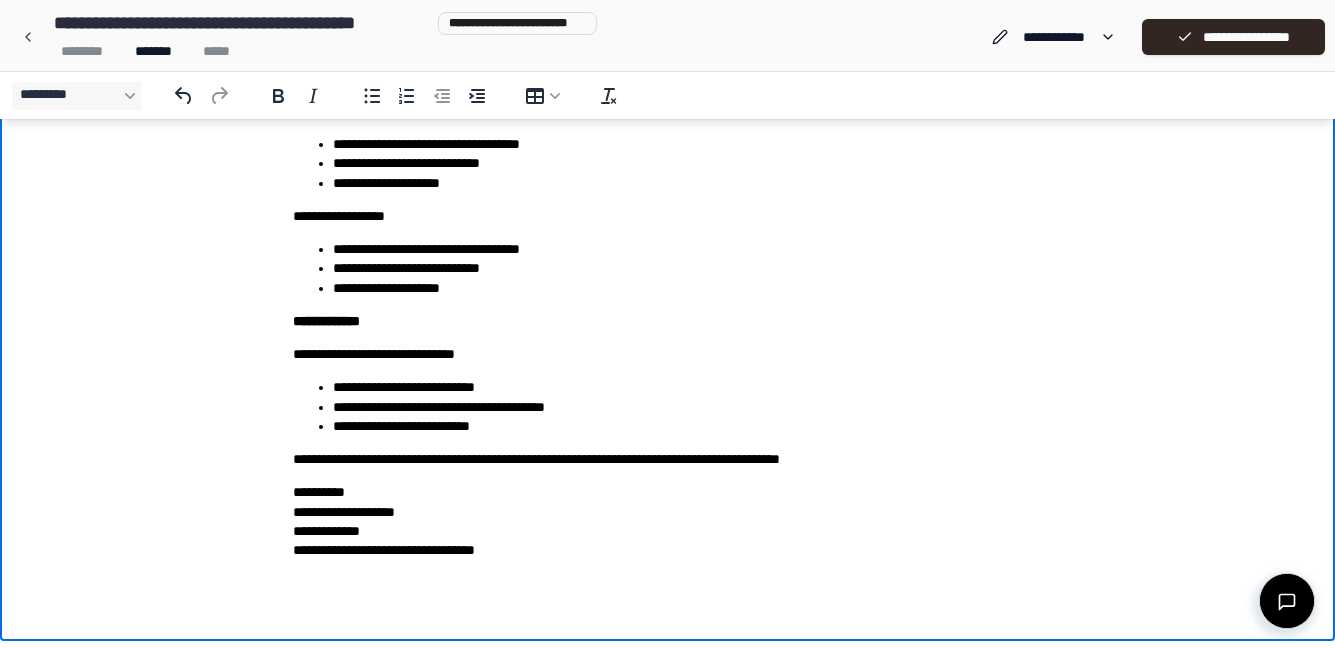 scroll, scrollTop: 418, scrollLeft: 0, axis: vertical 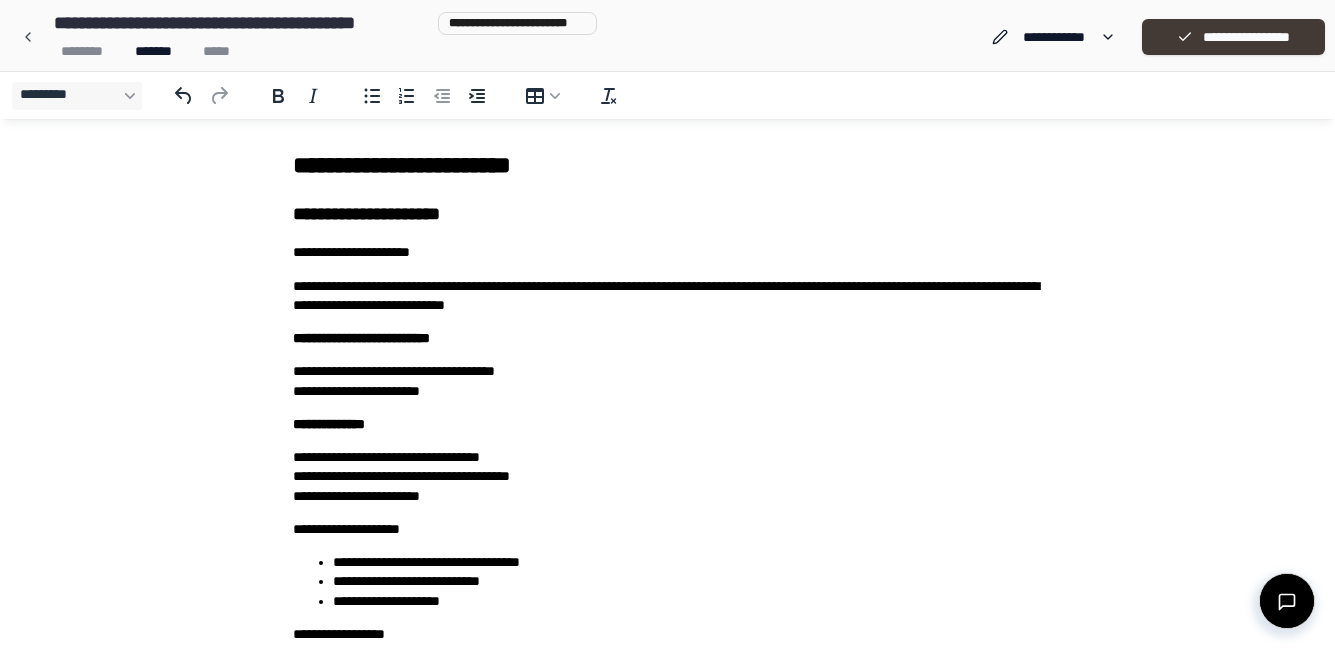 click on "**********" at bounding box center (1233, 37) 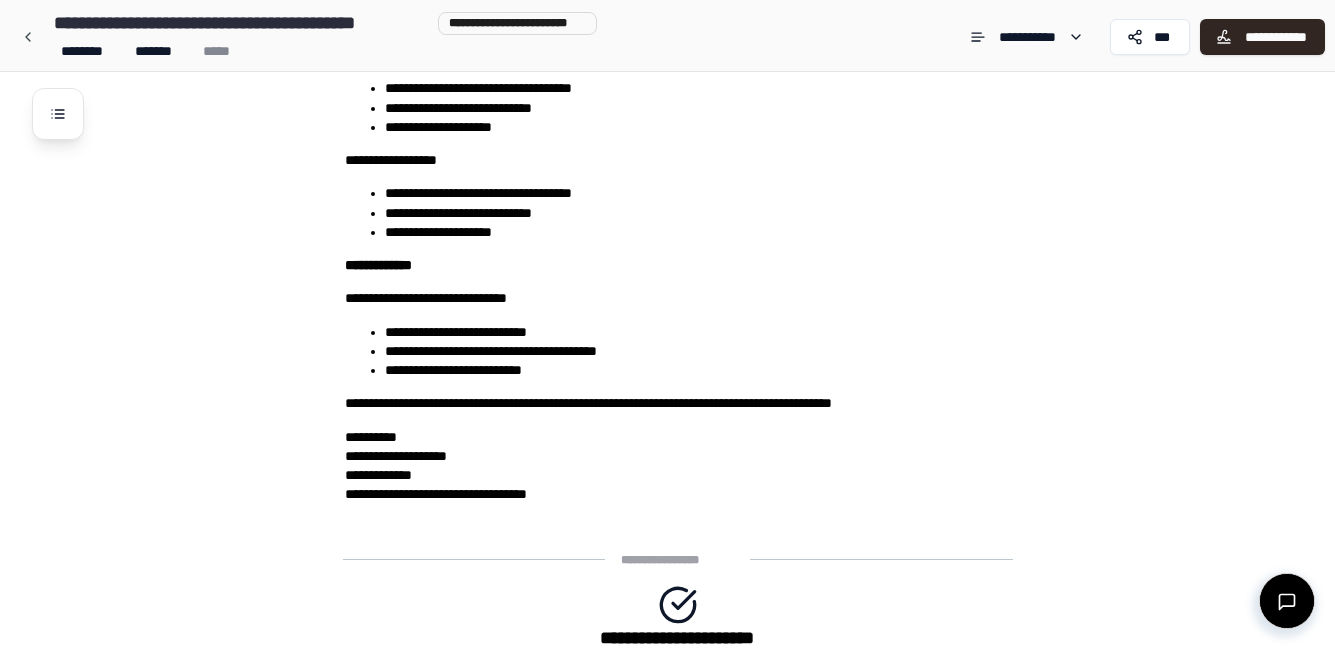 scroll, scrollTop: 577, scrollLeft: 0, axis: vertical 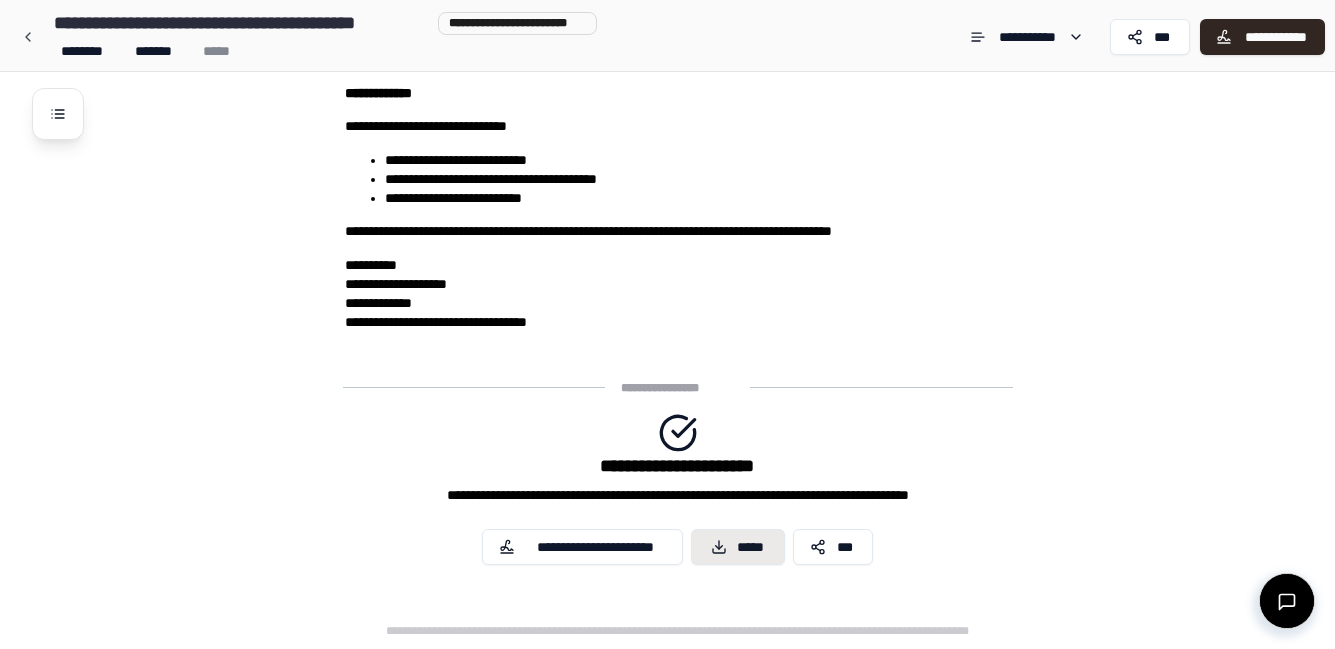 click on "*****" at bounding box center [738, 547] 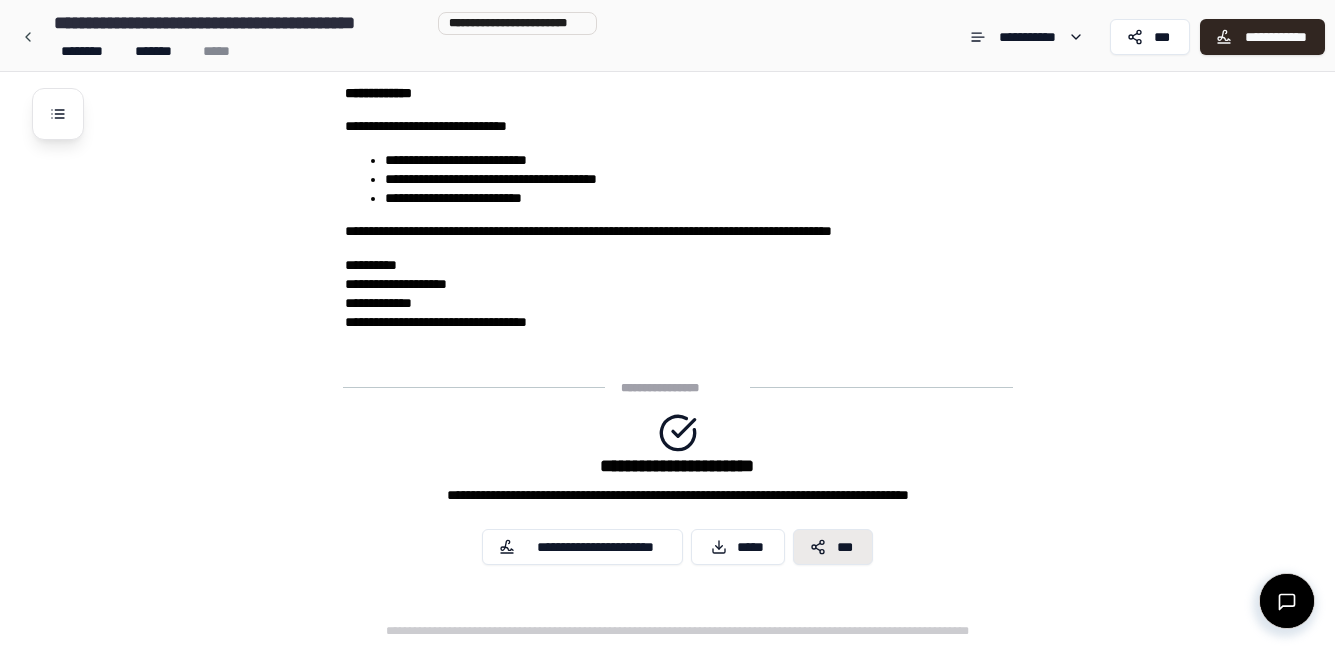 click on "***" at bounding box center (845, 547) 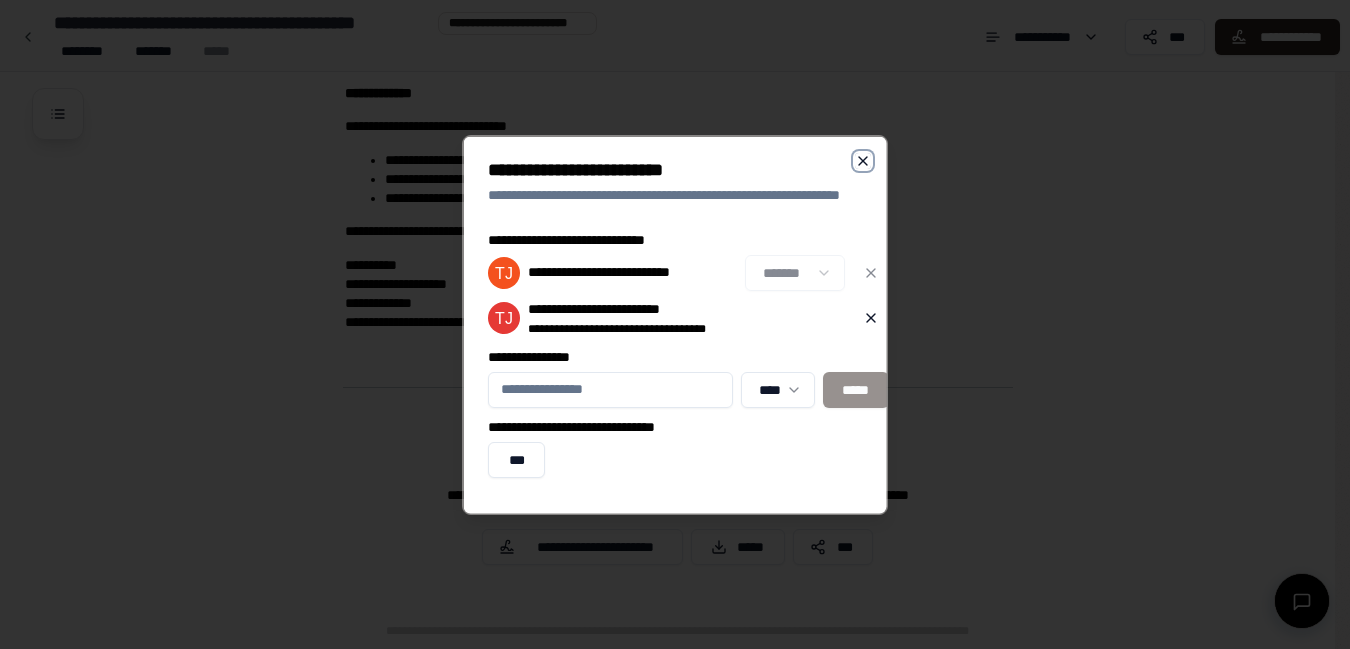 click 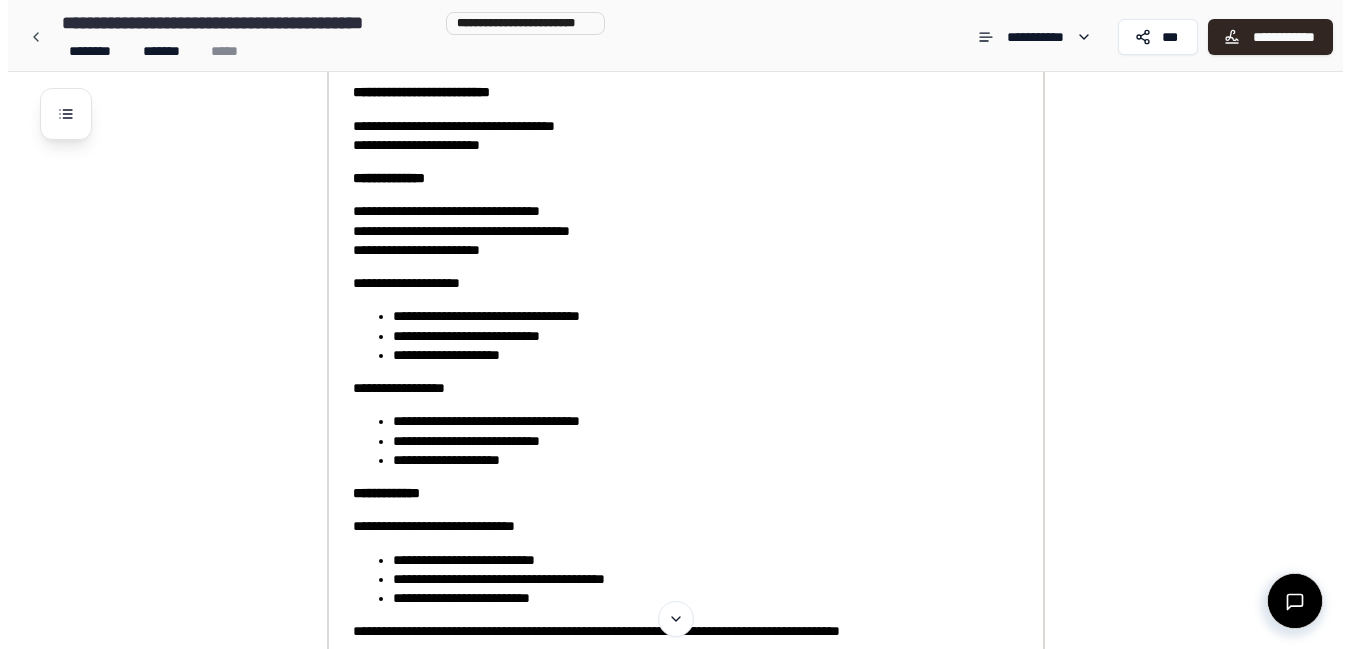 scroll, scrollTop: 0, scrollLeft: 0, axis: both 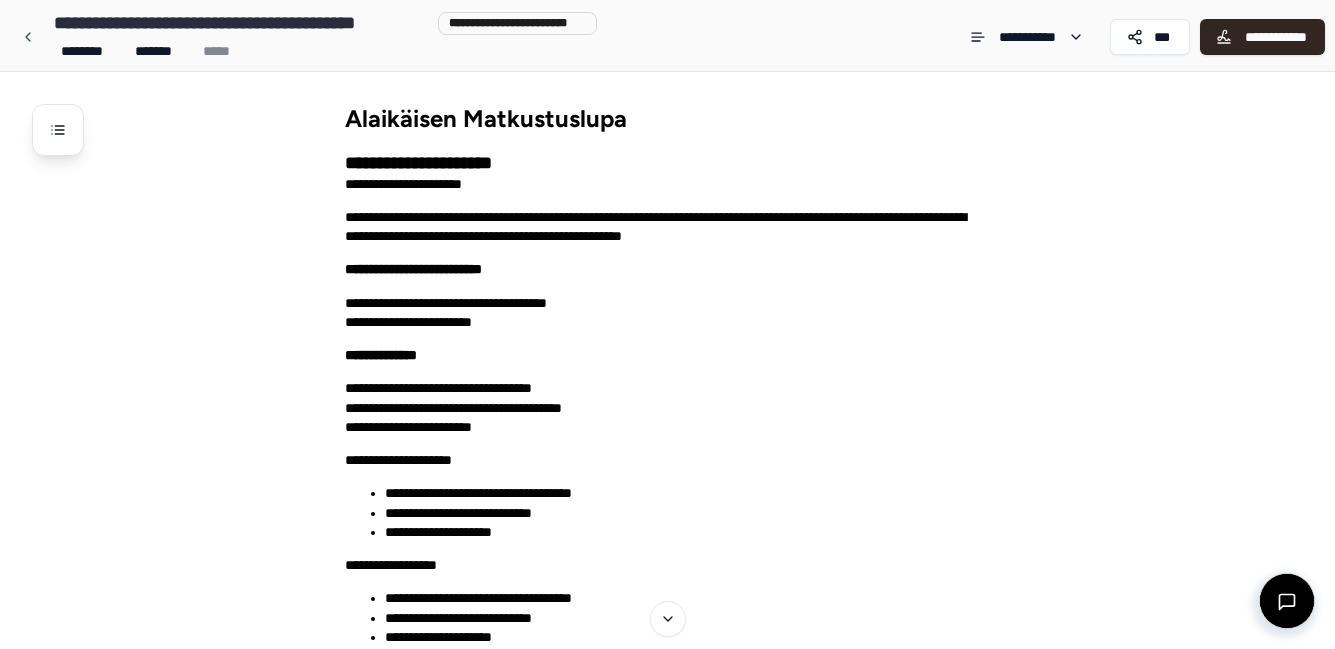 drag, startPoint x: 242, startPoint y: 78, endPoint x: 231, endPoint y: 128, distance: 51.1957 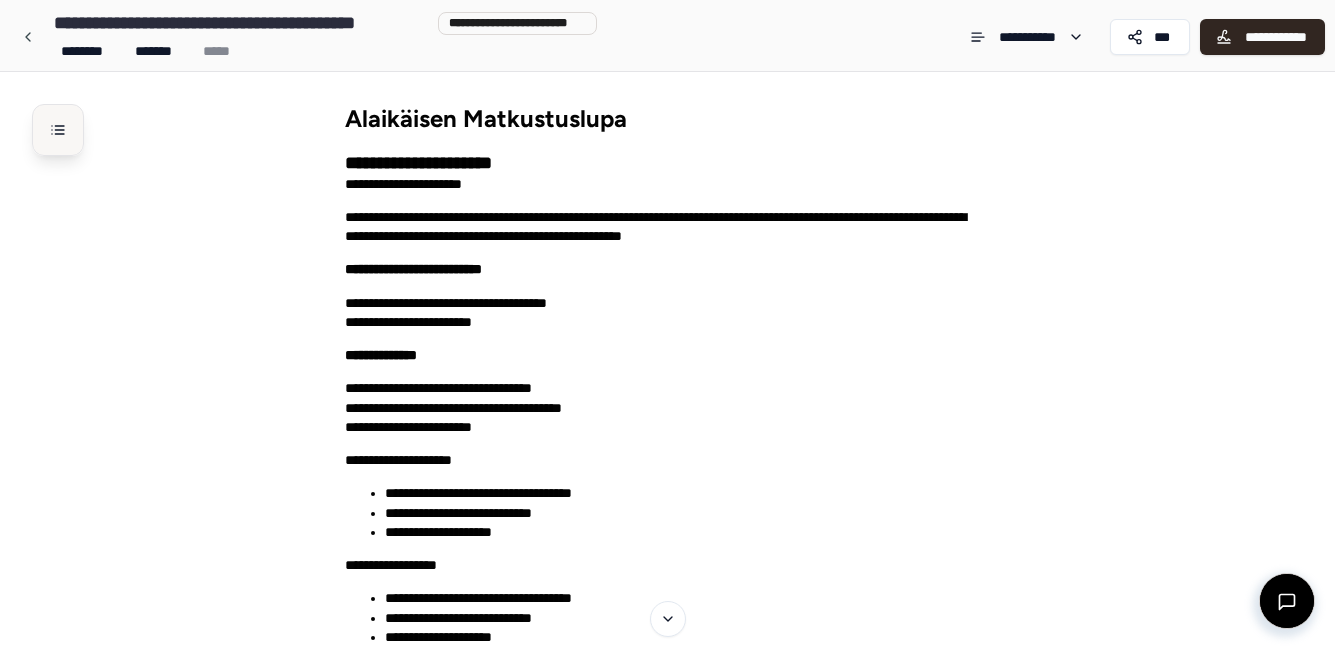 click at bounding box center [58, 130] 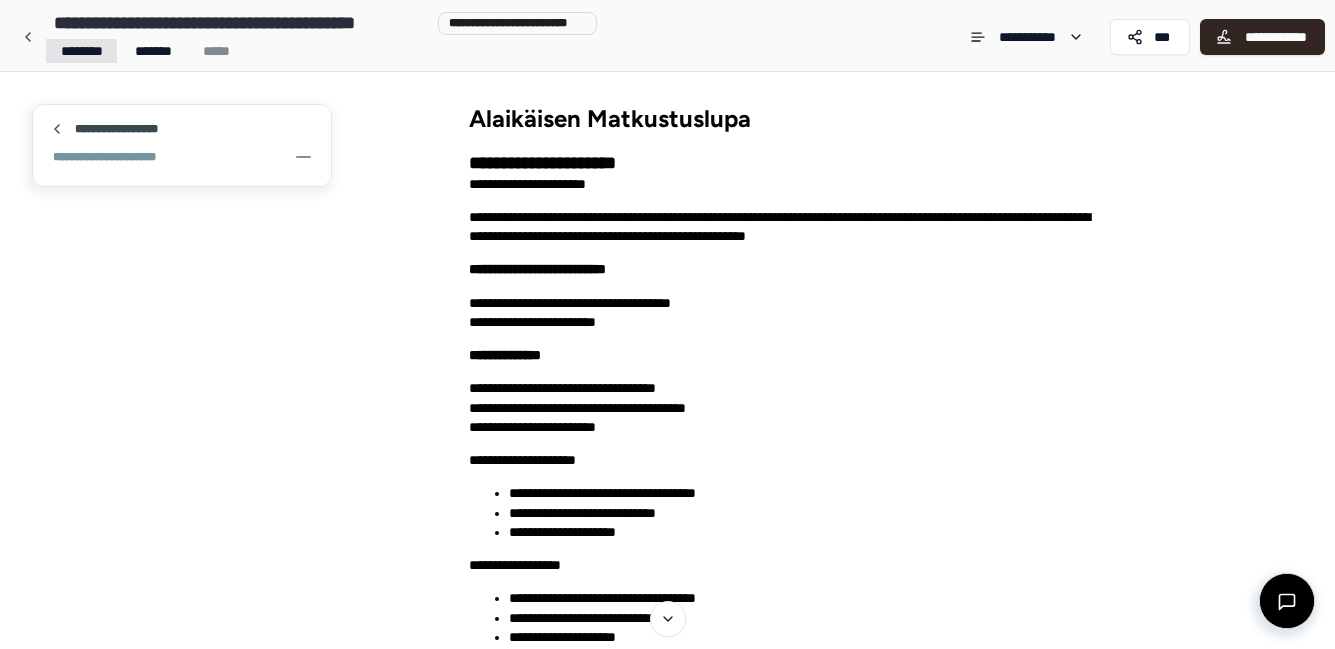 click on "**********" at bounding box center [667, 613] 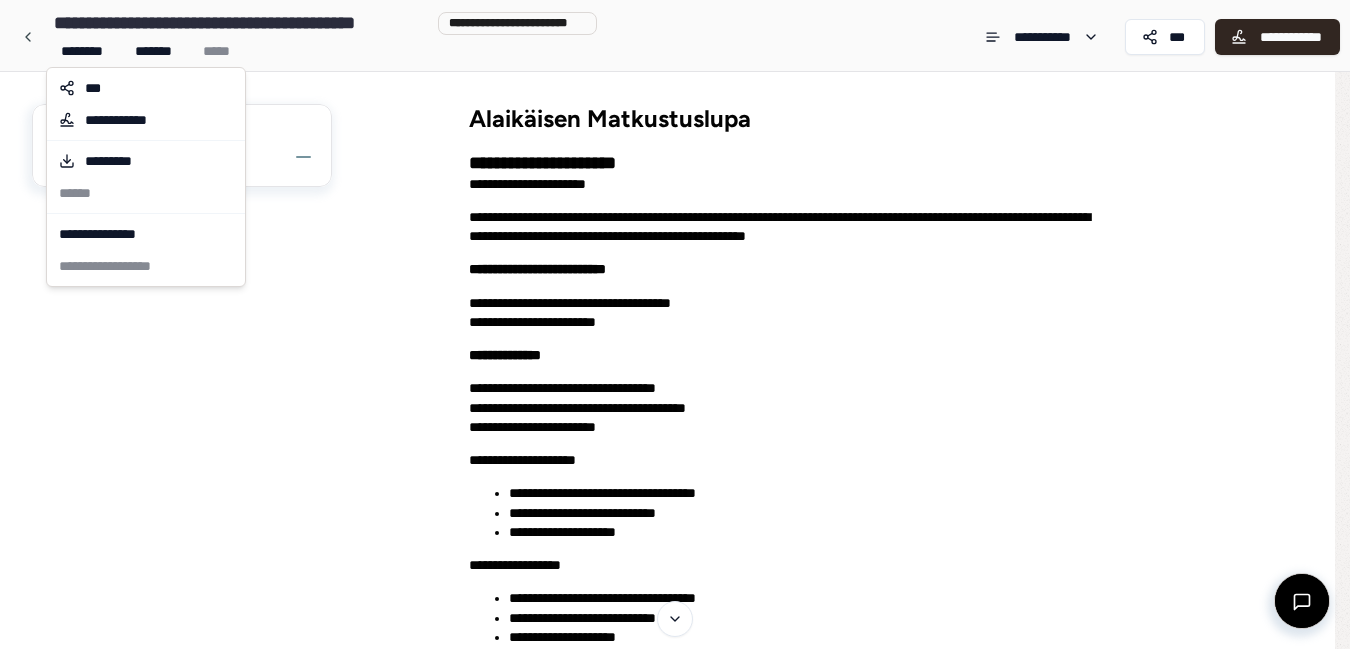click on "**********" at bounding box center [675, 613] 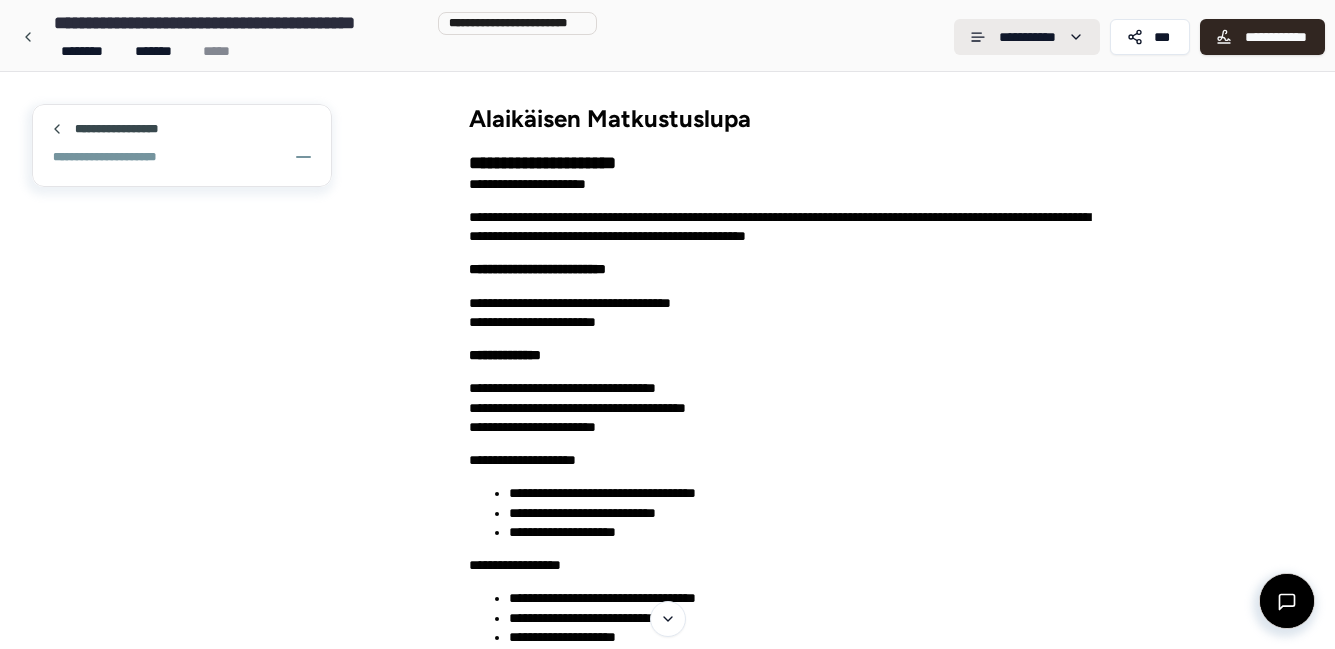 click on "**********" at bounding box center (667, 613) 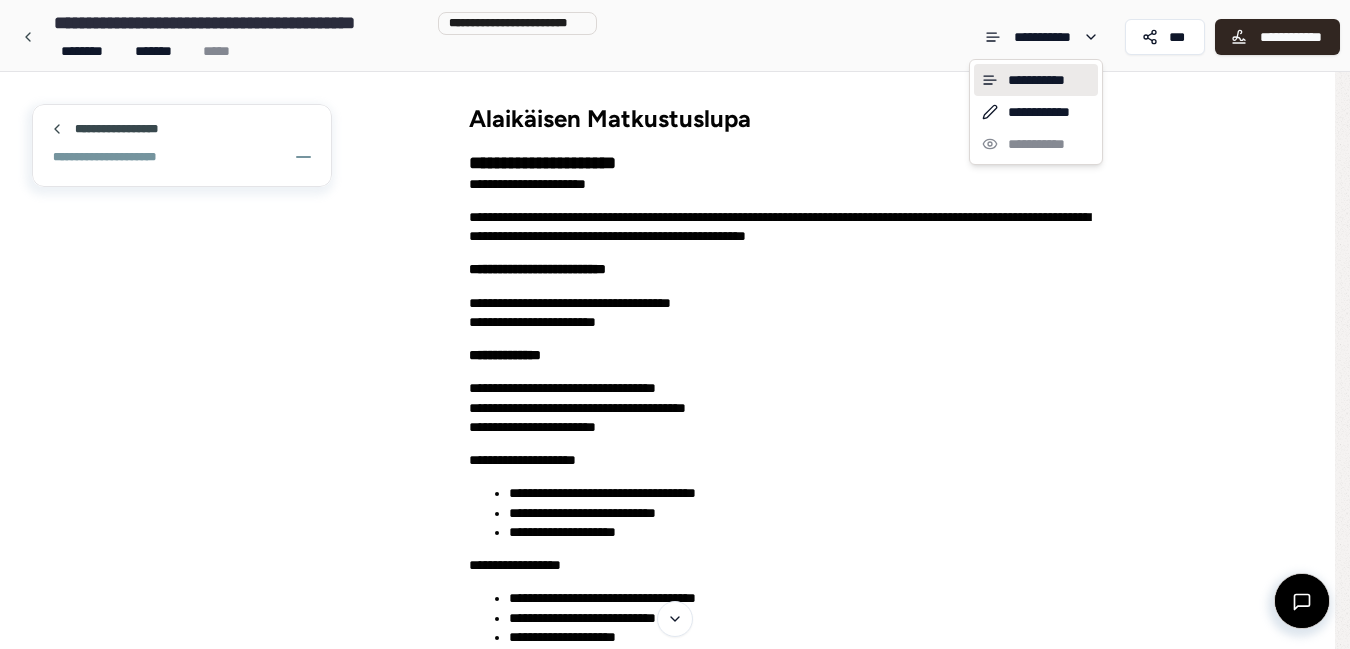 click on "**********" at bounding box center (675, 613) 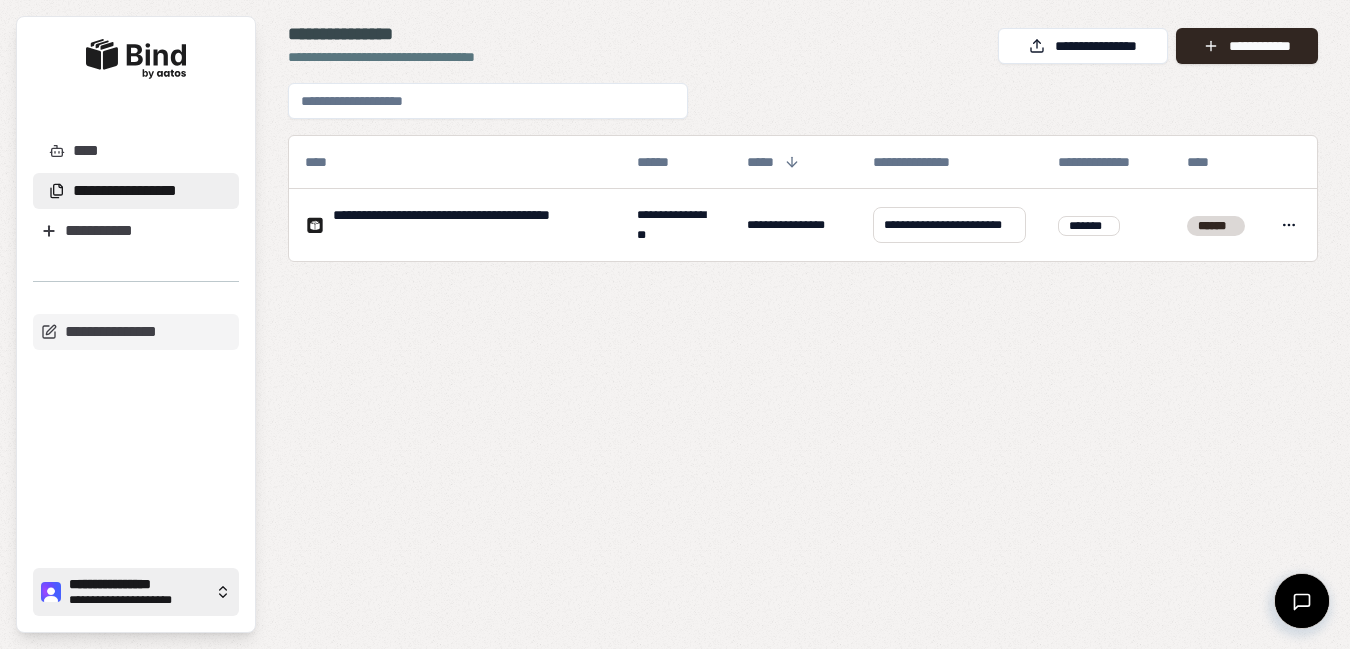 click on "**********" at bounding box center (138, 600) 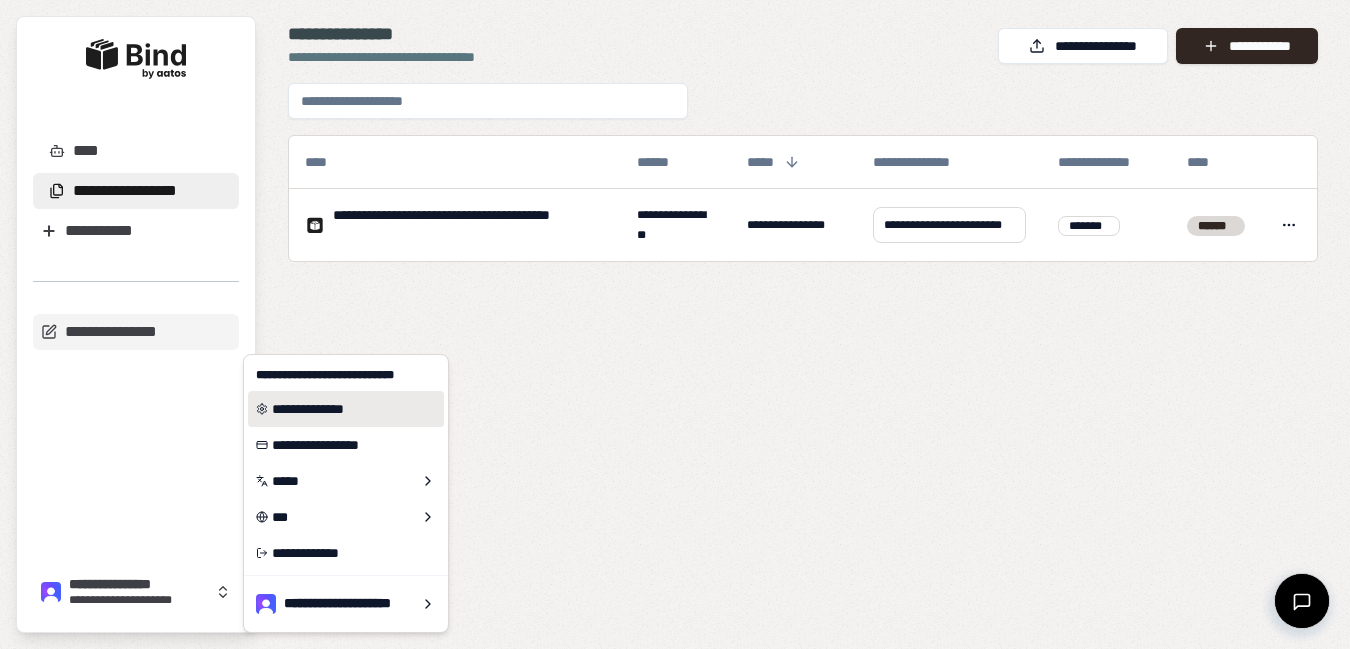 click on "**********" at bounding box center (346, 409) 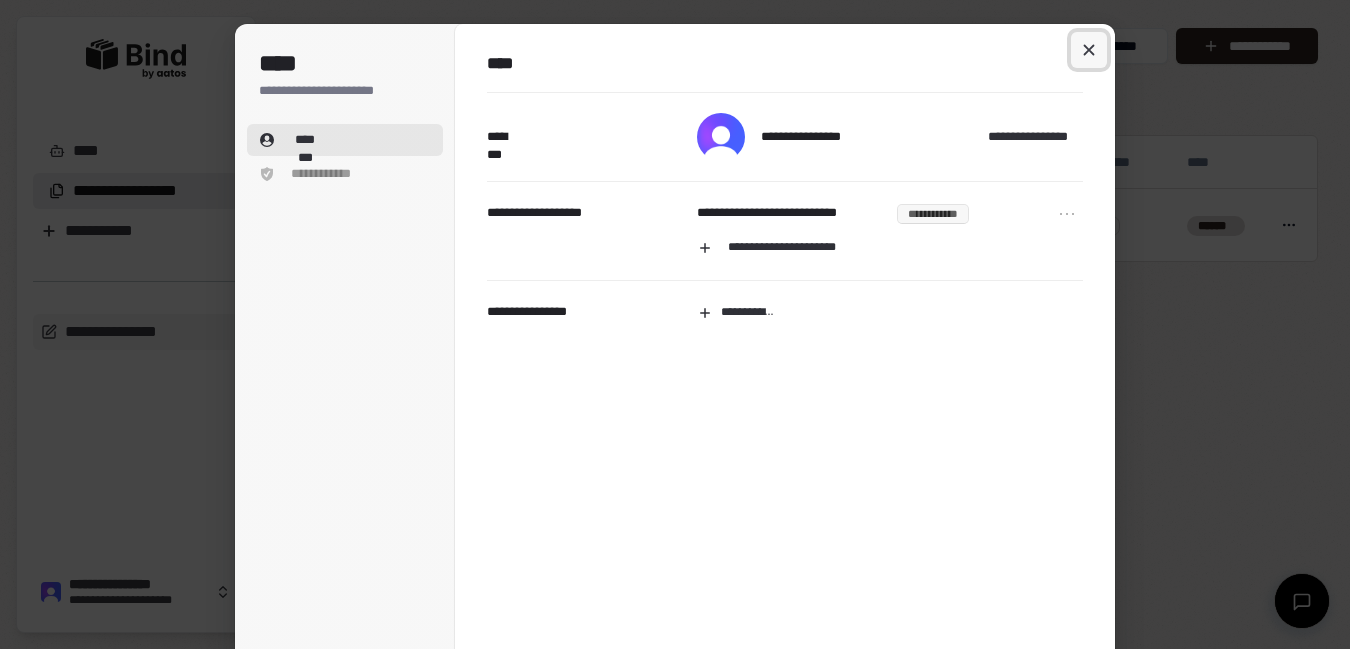 click 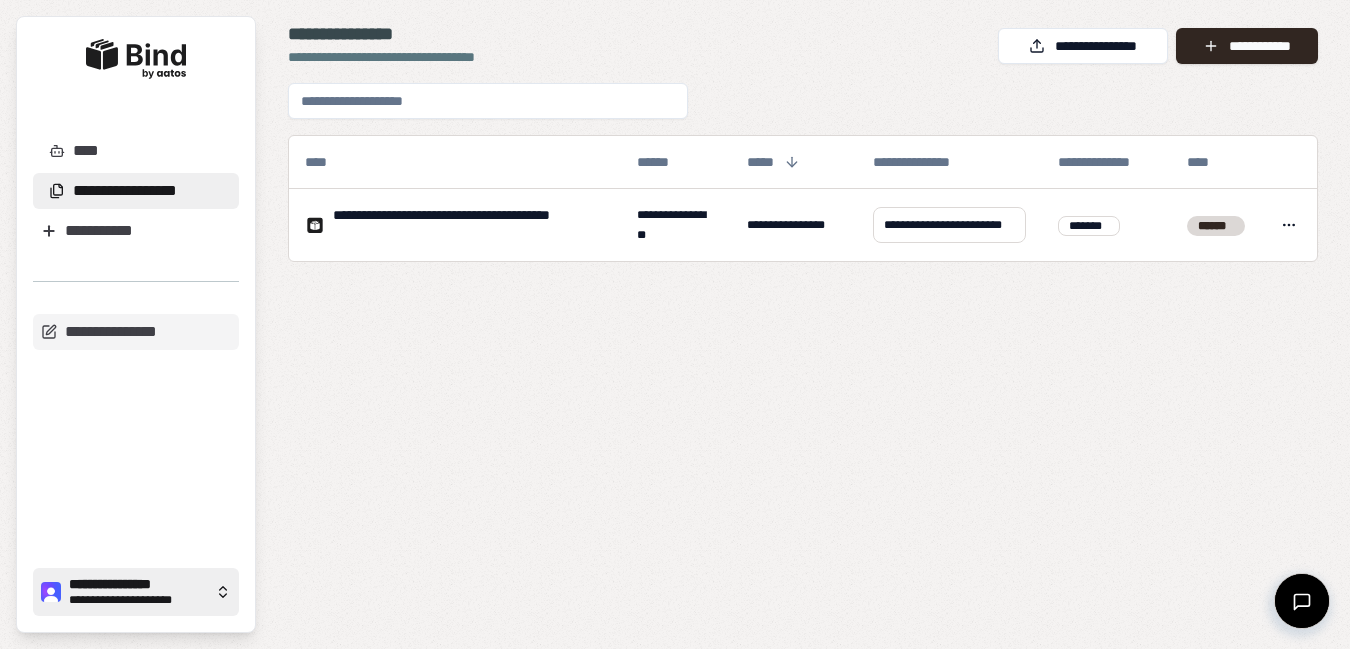 click on "**********" at bounding box center [138, 600] 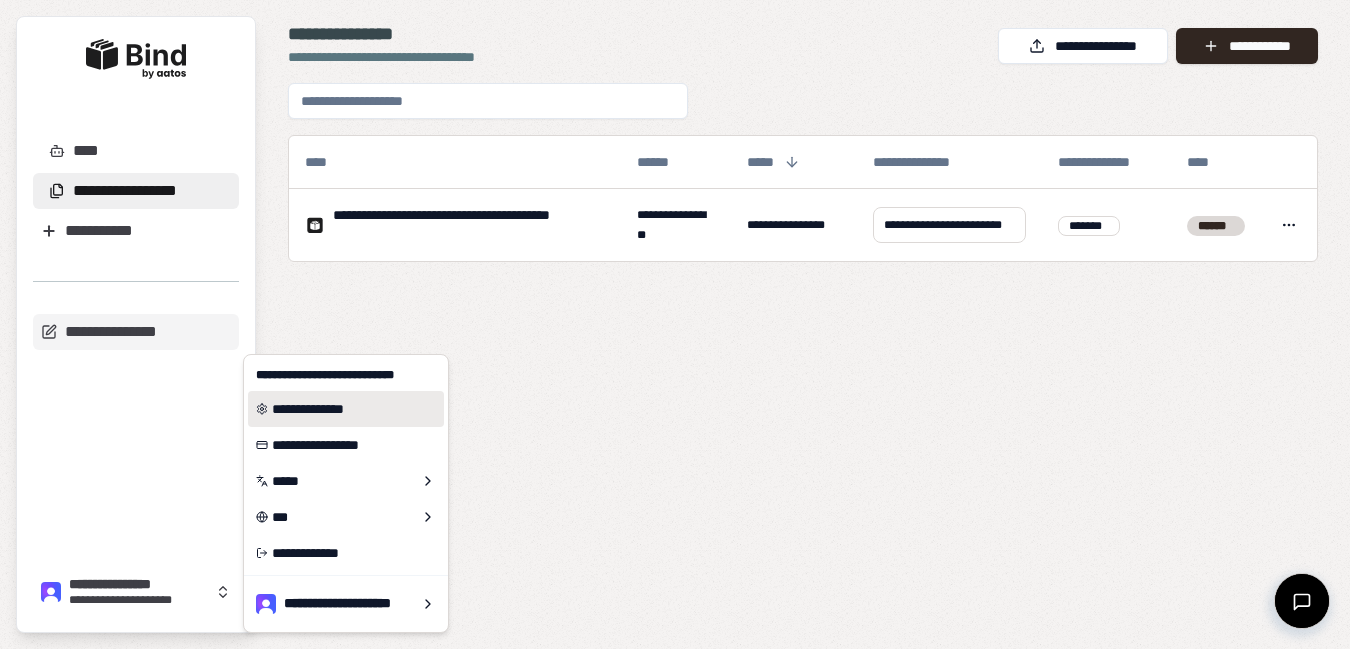 click on "**********" at bounding box center [346, 409] 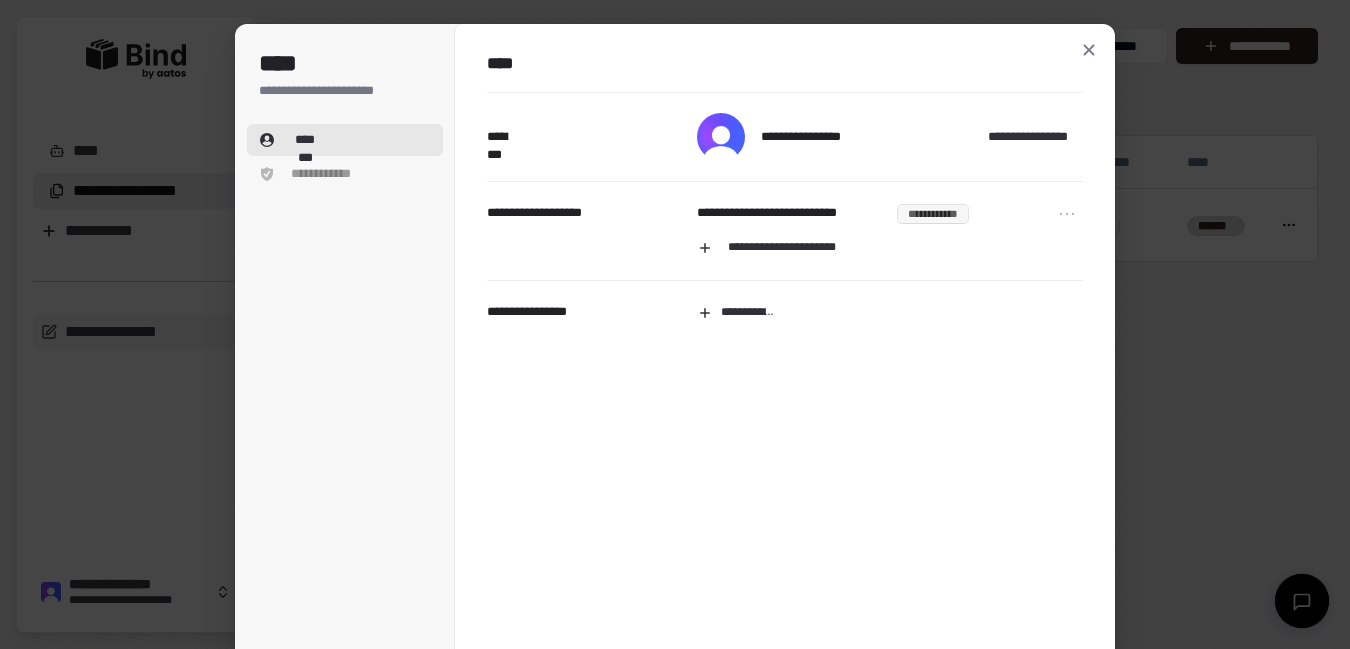 click on "********" at bounding box center (345, 140) 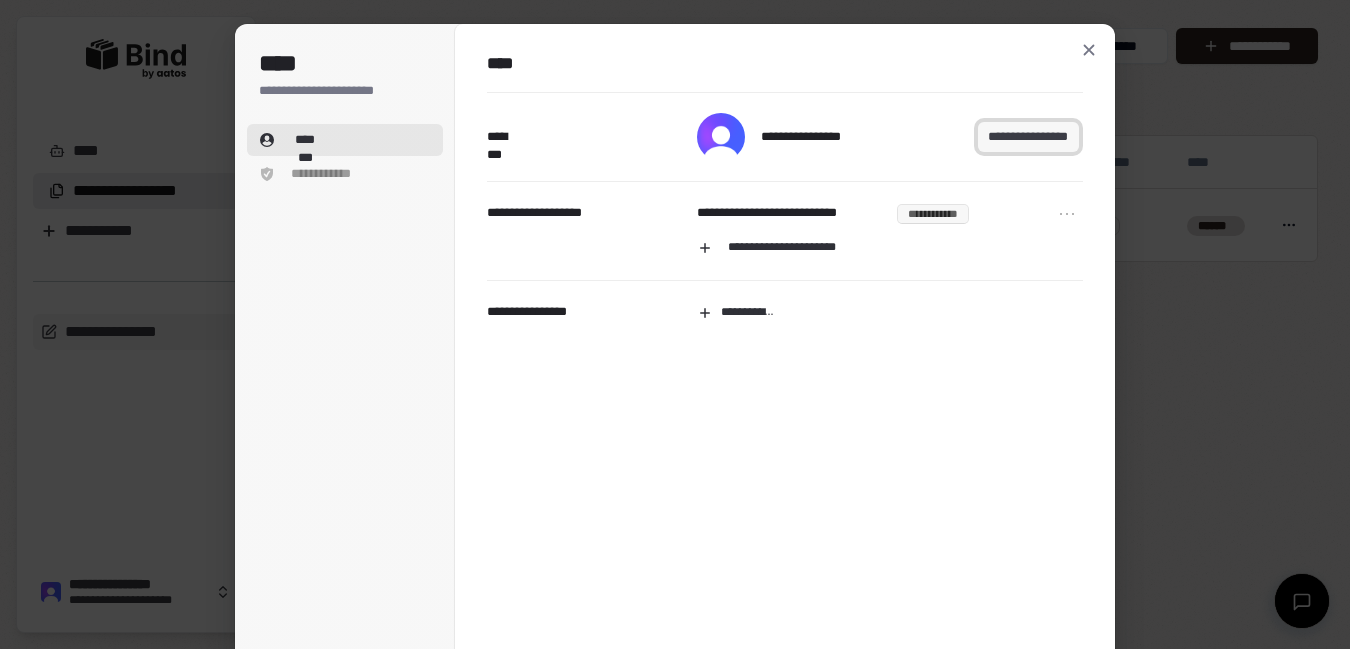 click on "**********" at bounding box center [1028, 137] 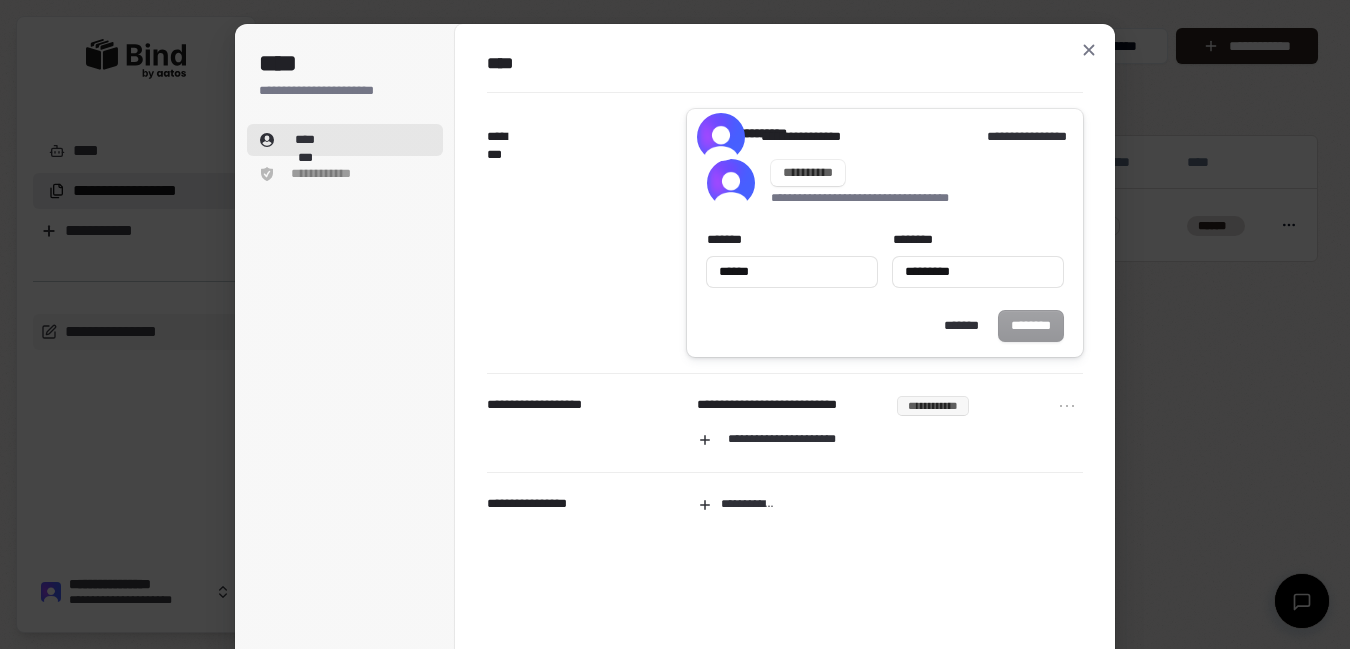 type on "******" 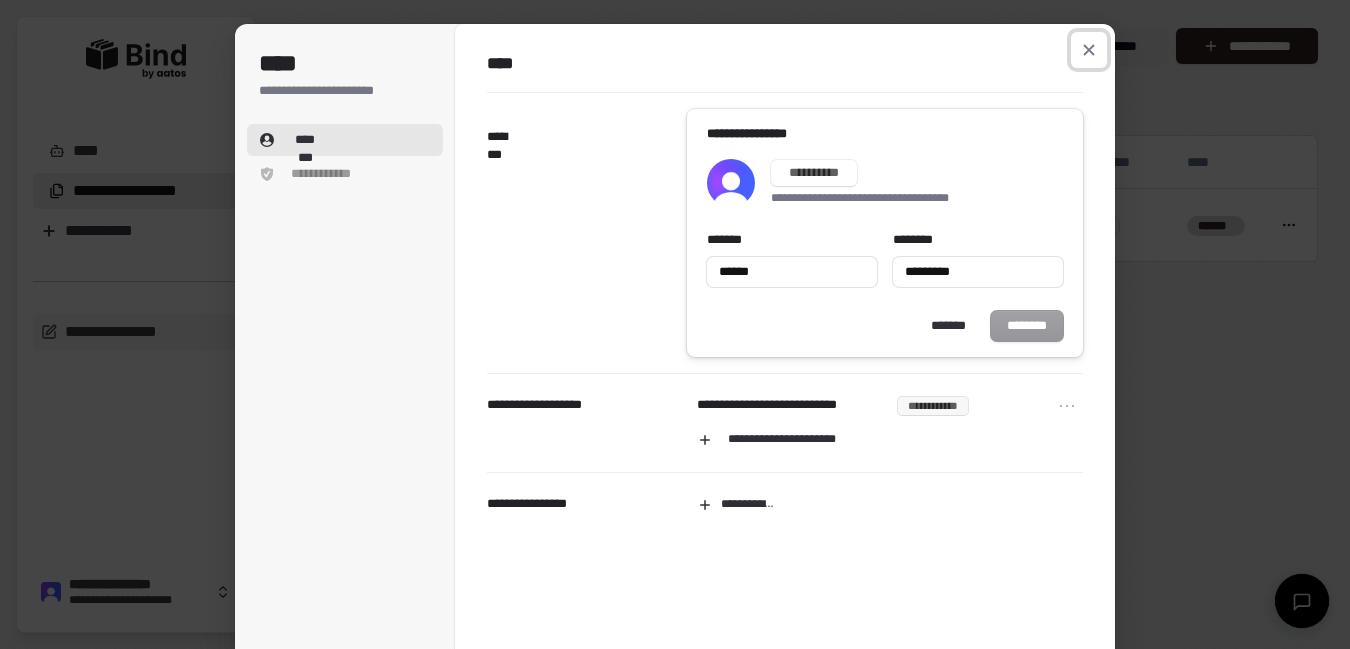 click 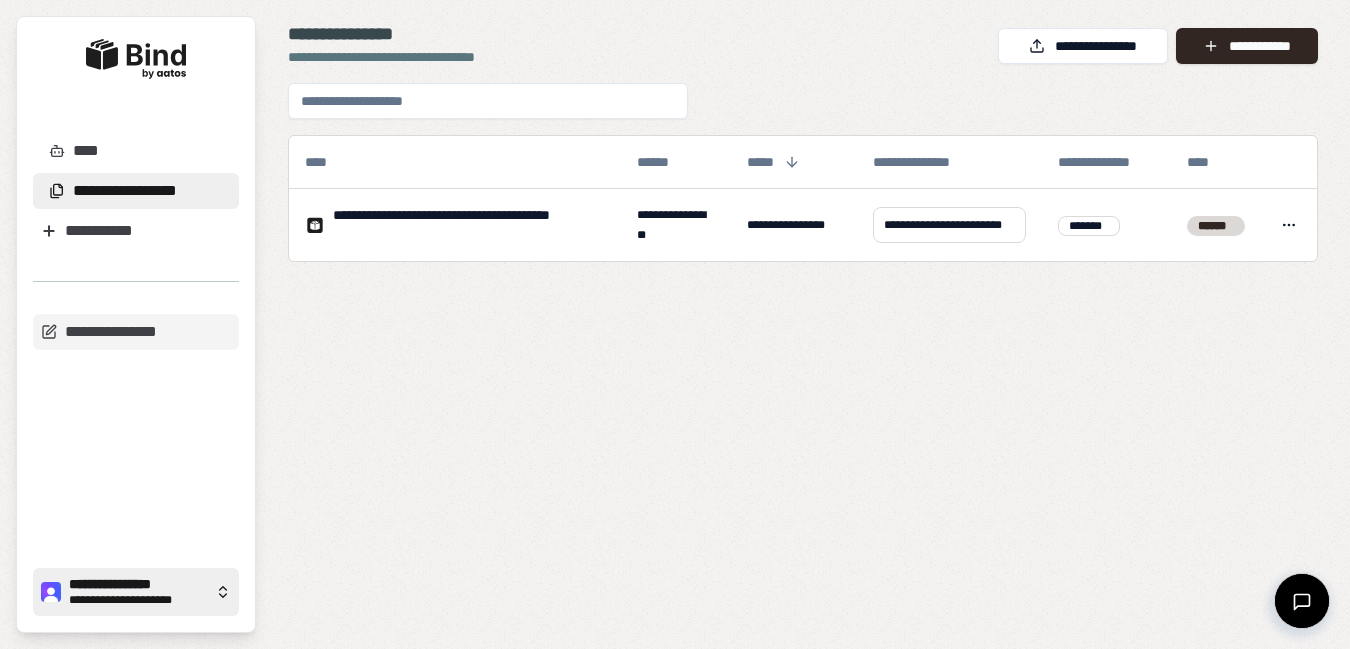 click on "**********" at bounding box center (138, 600) 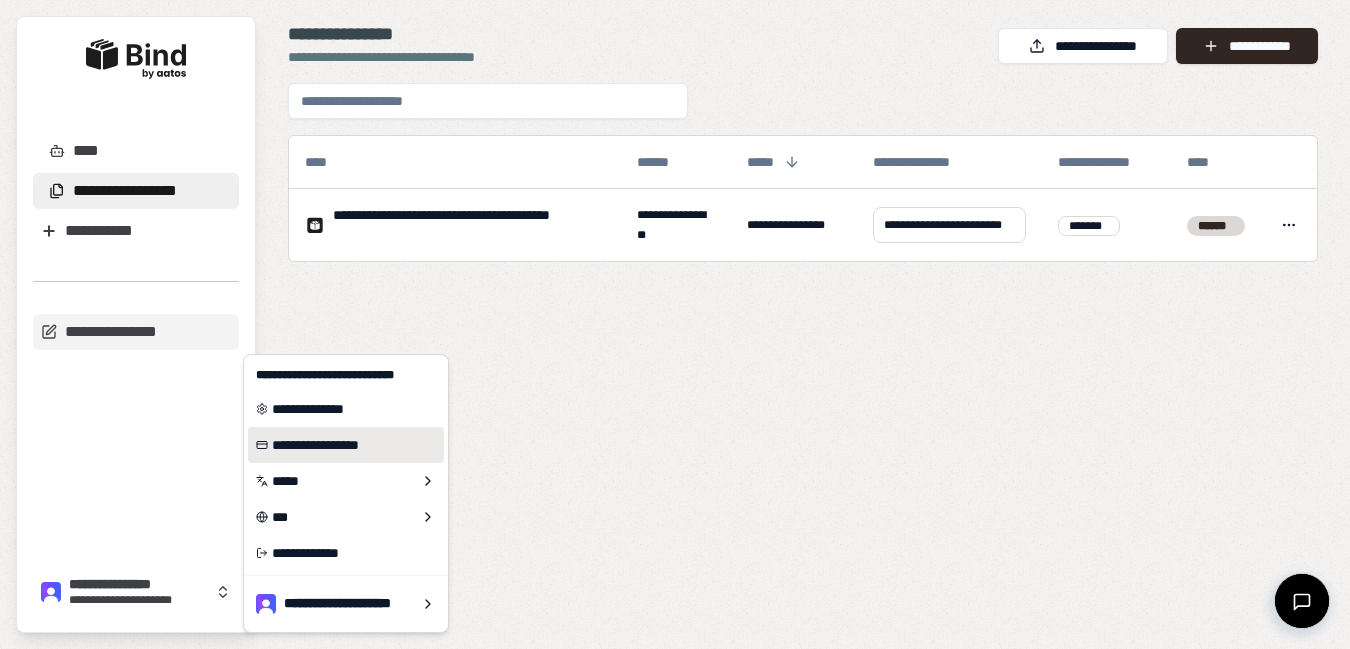 click on "**********" at bounding box center (346, 445) 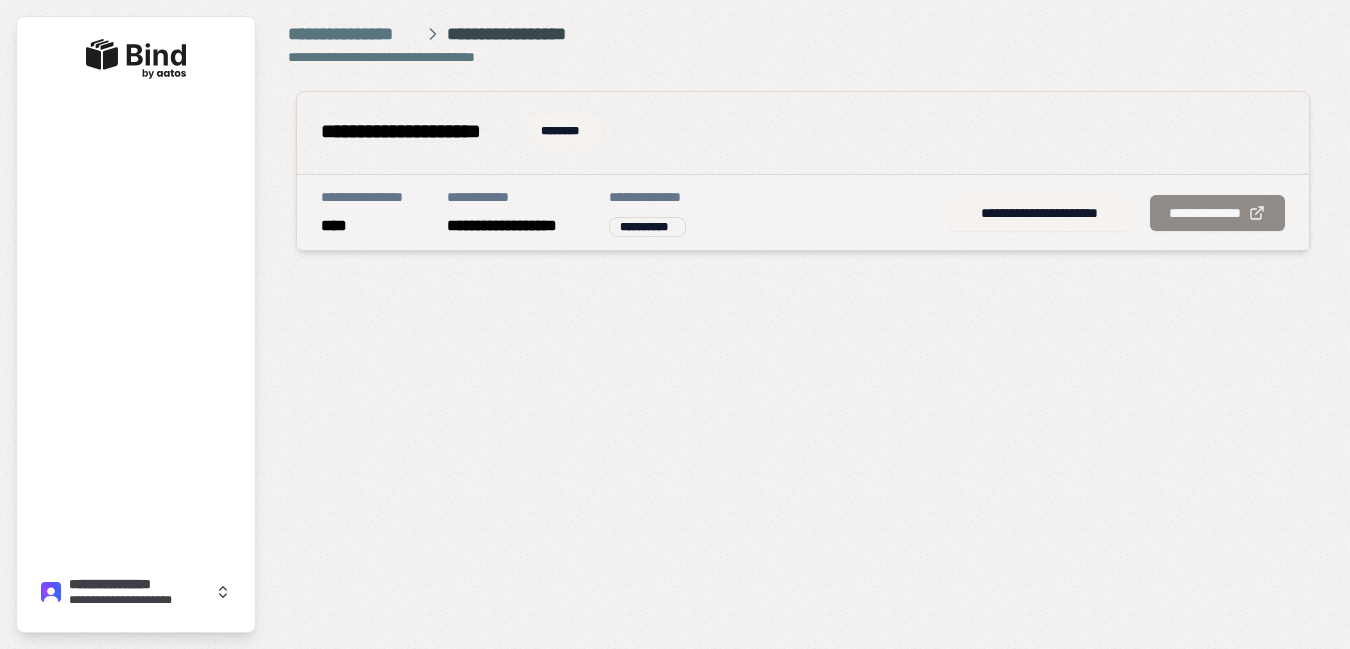 click on "**********" at bounding box center (1117, 212) 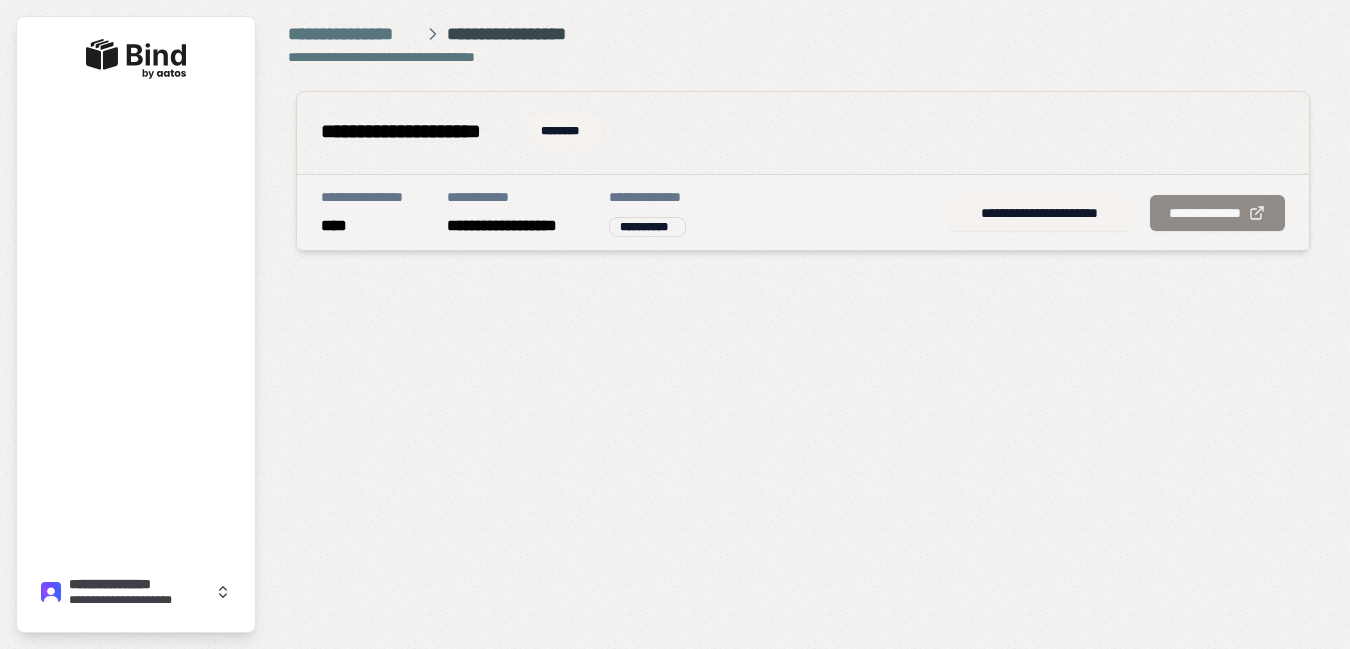 click on "**********" at bounding box center (1040, 213) 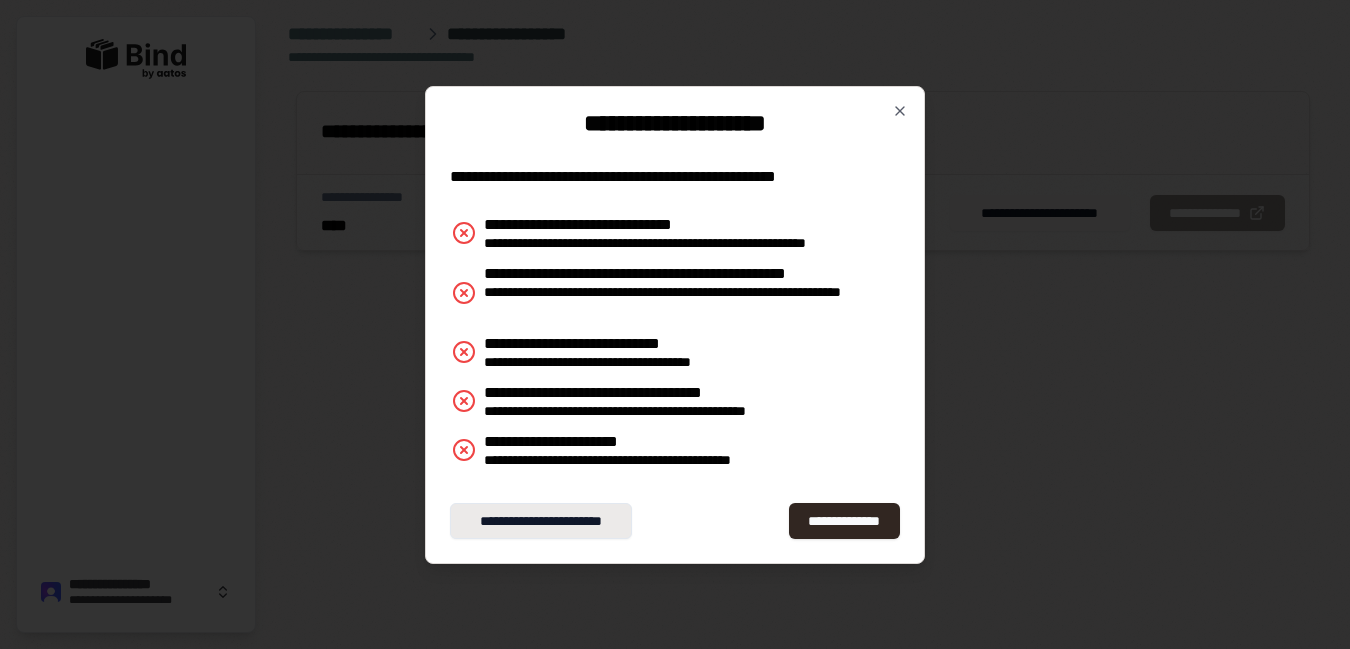 click on "**********" at bounding box center (541, 521) 